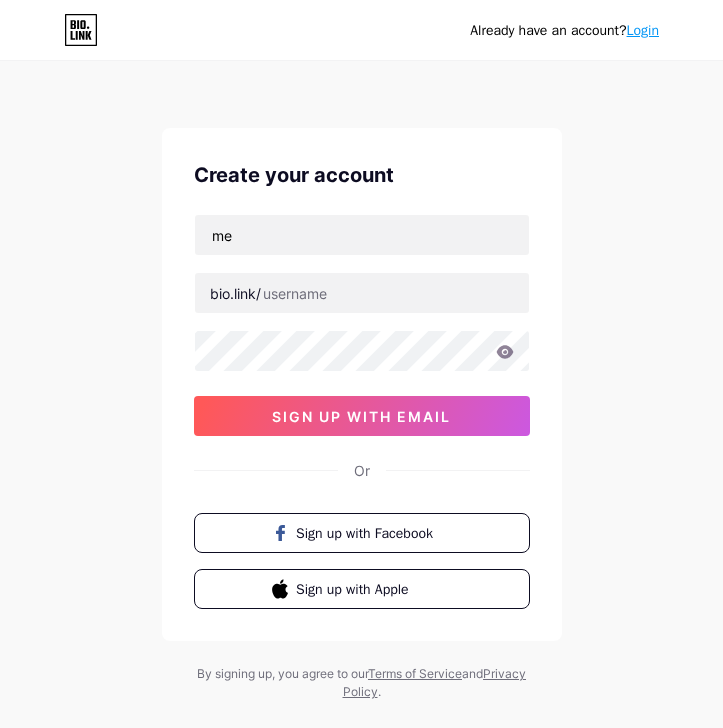 scroll, scrollTop: 0, scrollLeft: 0, axis: both 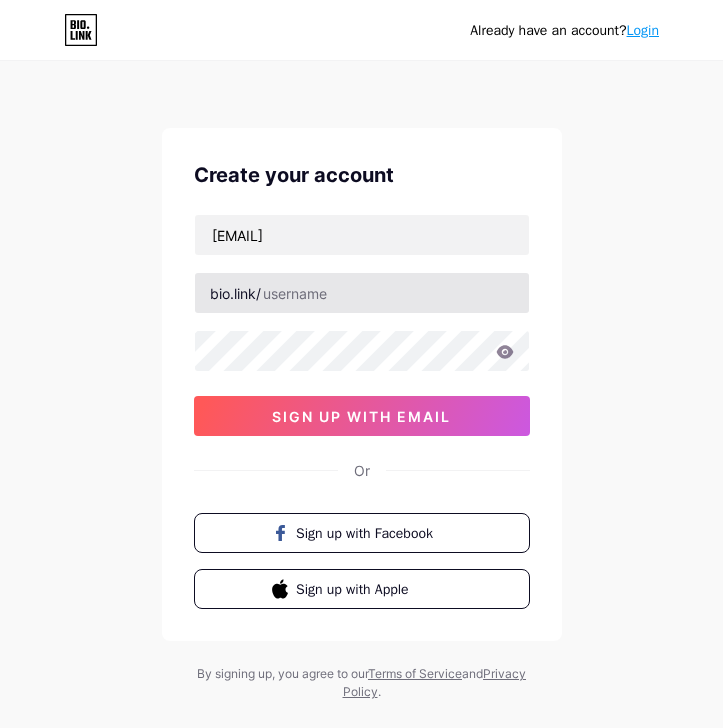 type on "[EMAIL]" 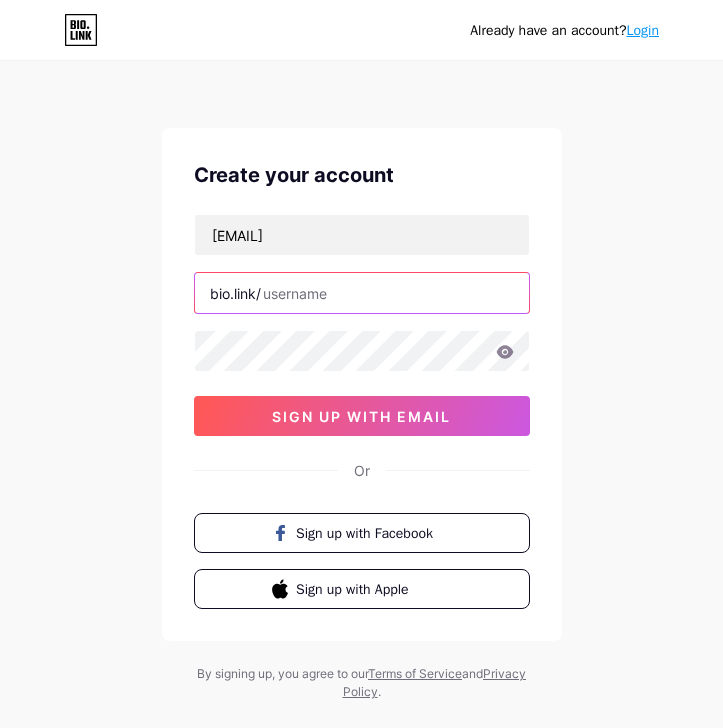 click at bounding box center [362, 293] 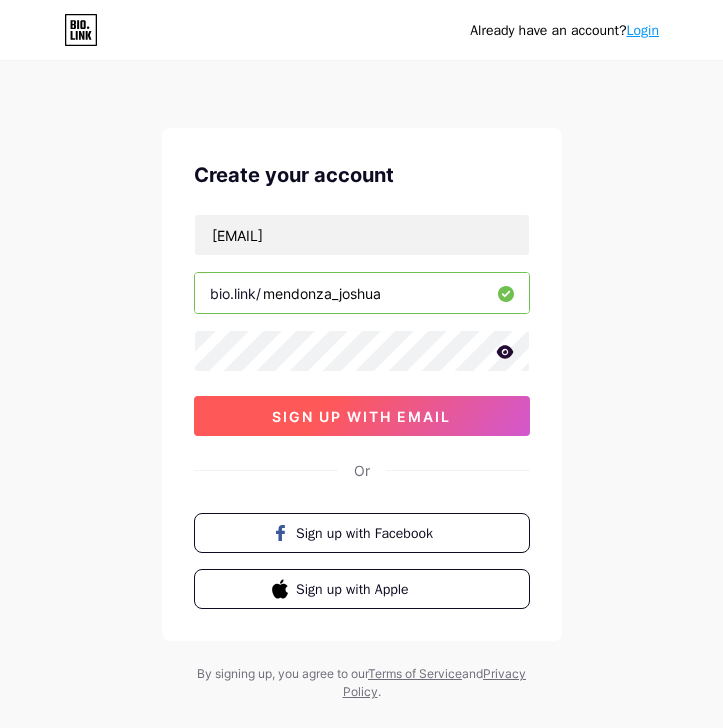 click on "sign up with email" at bounding box center [361, 416] 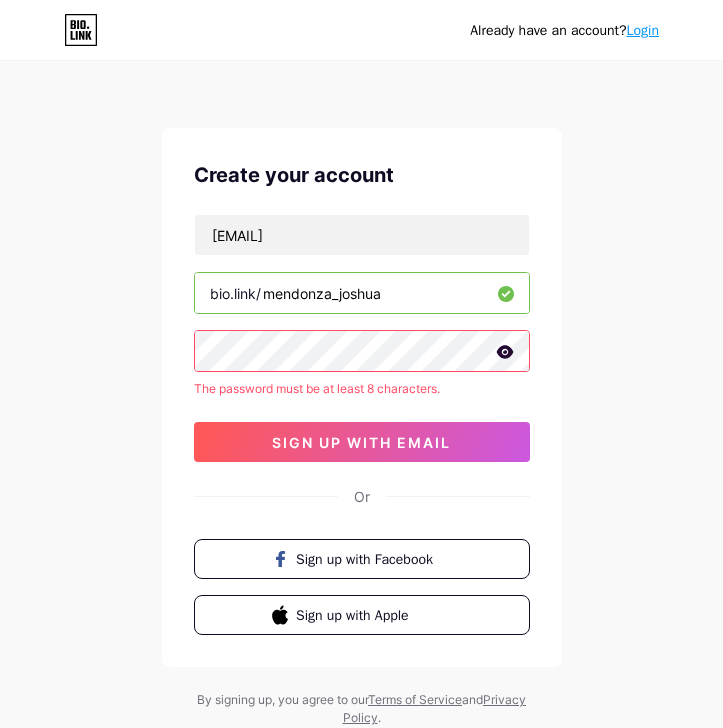 click at bounding box center (505, 352) 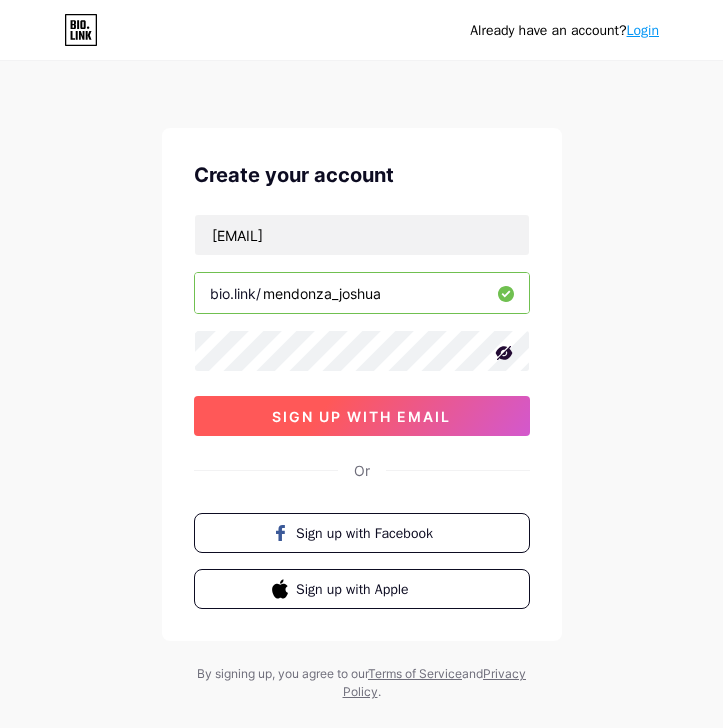 click on "sign up with email" at bounding box center [362, 416] 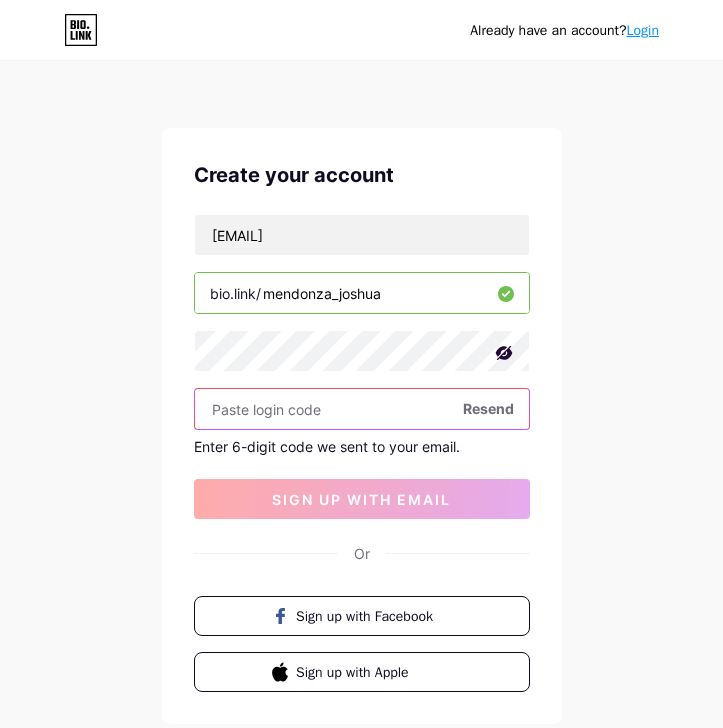click at bounding box center [362, 409] 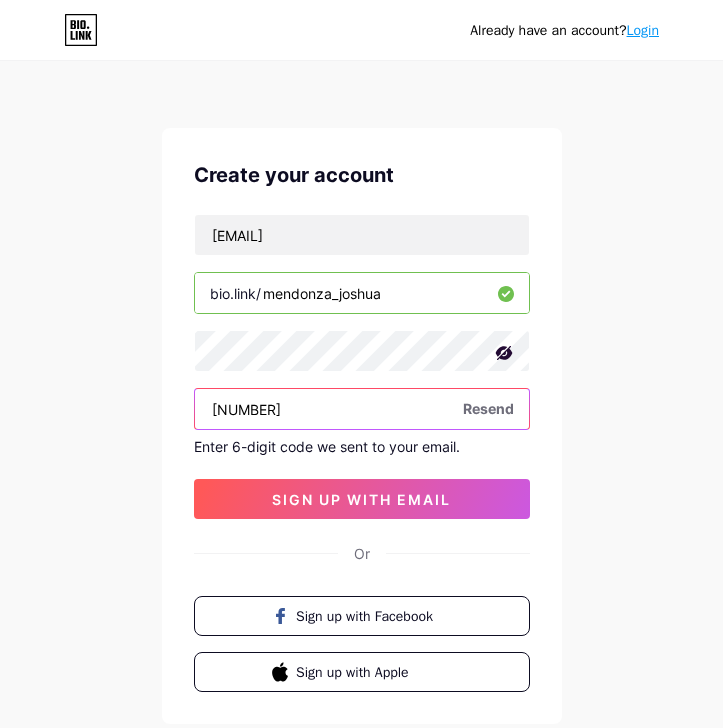 type on "[NUMBER]" 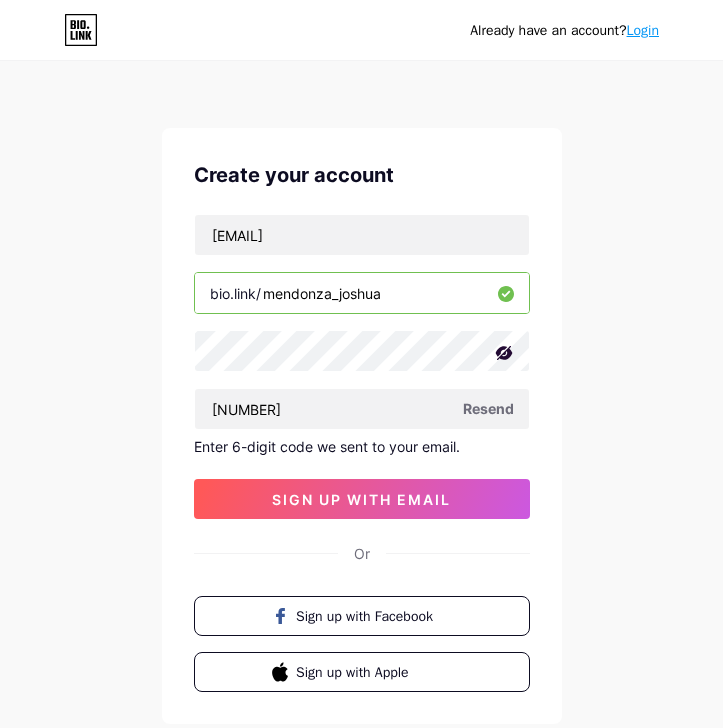 click on "Dashboard     Logout     Enter 6-digit code we sent to your email.         sign up with email" at bounding box center [362, 366] 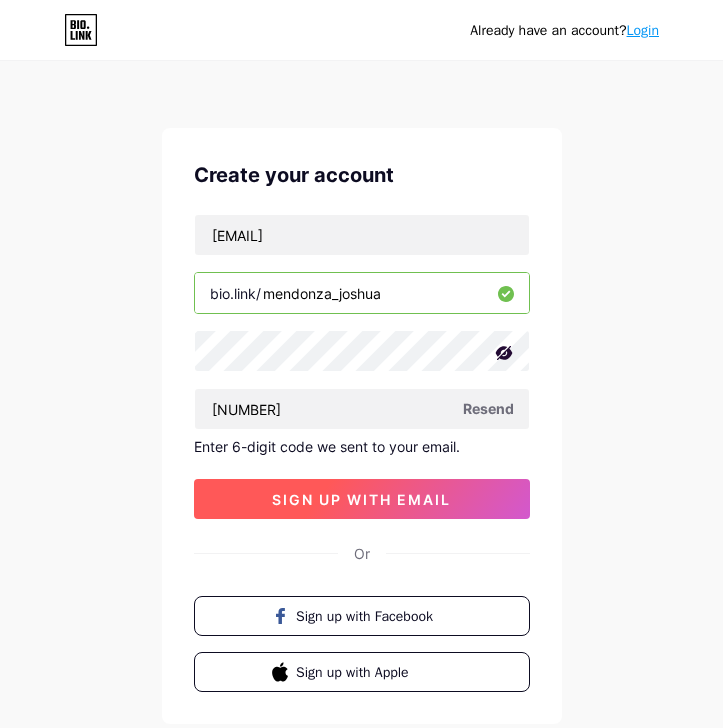 click on "sign up with email" at bounding box center [362, 499] 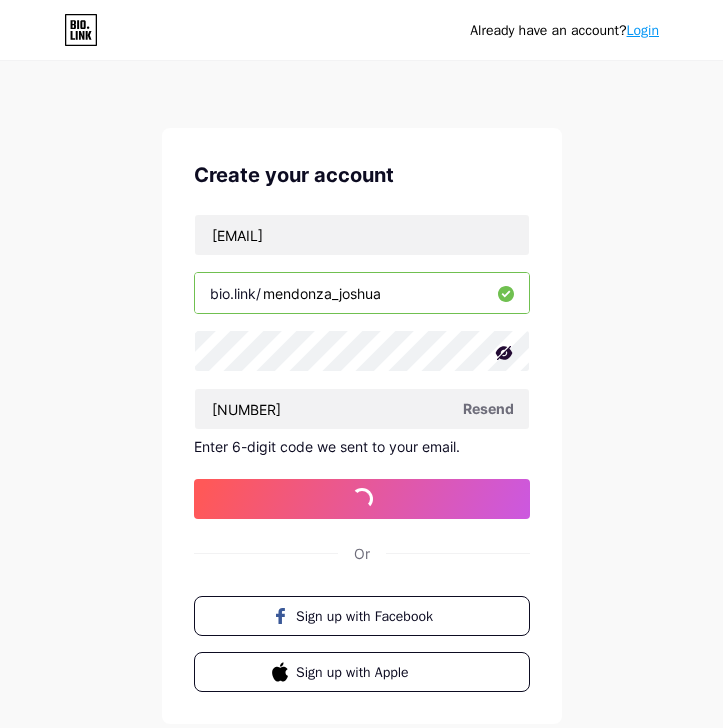 scroll, scrollTop: 0, scrollLeft: 0, axis: both 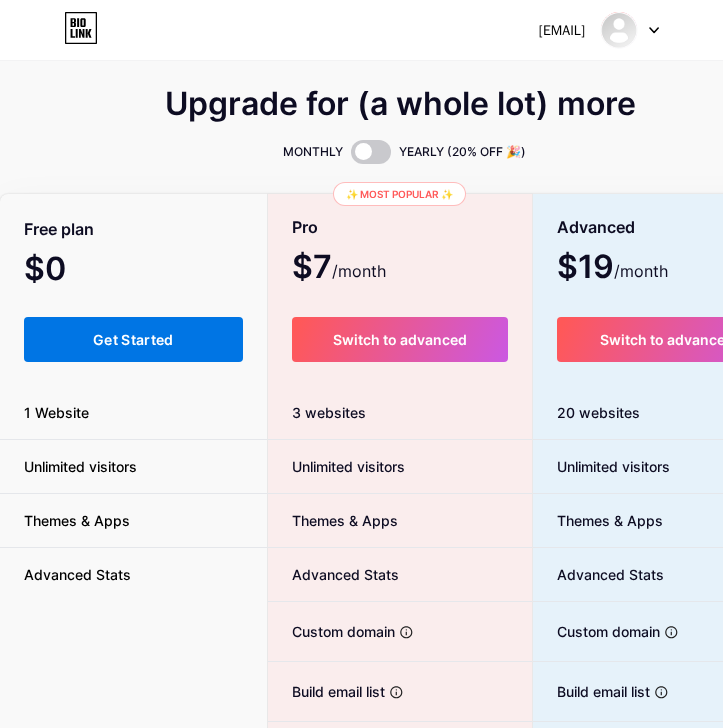 click on "Get Started" at bounding box center (133, 339) 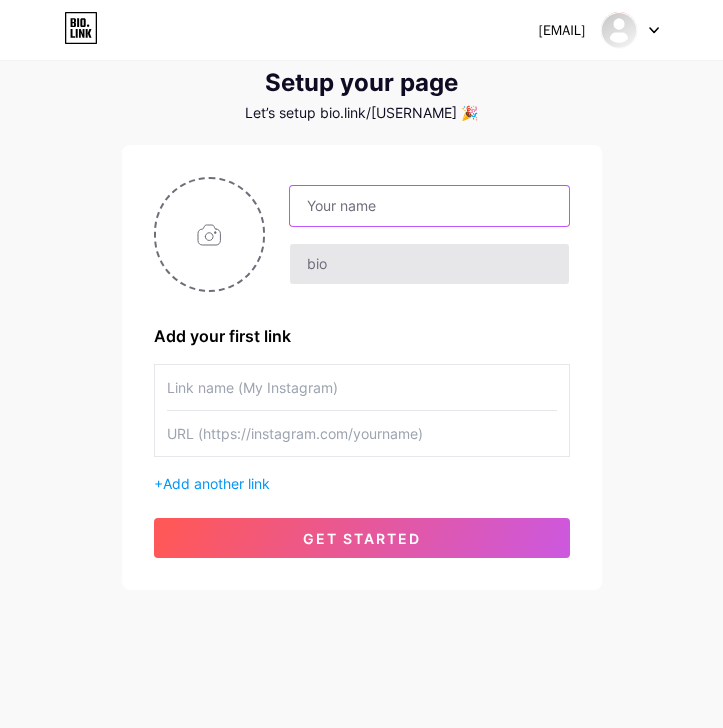 scroll, scrollTop: 21, scrollLeft: 0, axis: vertical 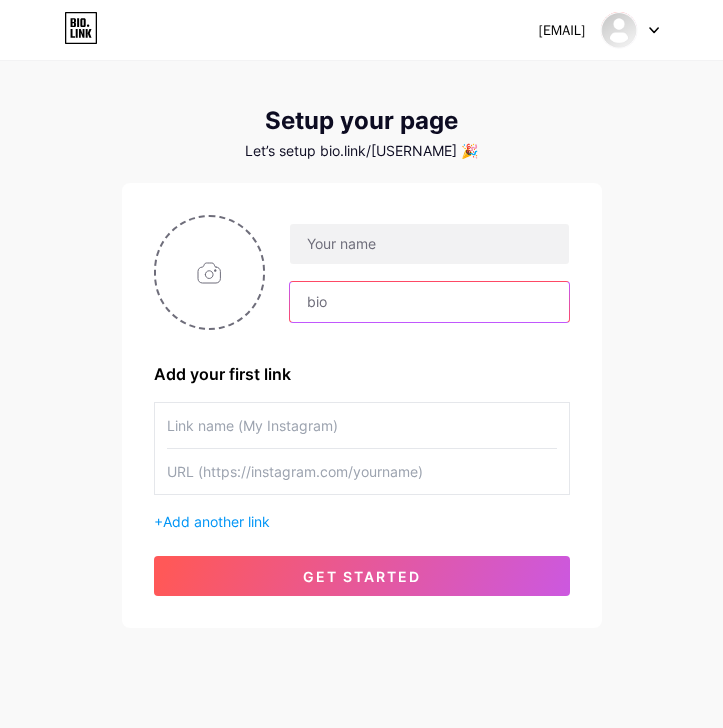click at bounding box center [429, 302] 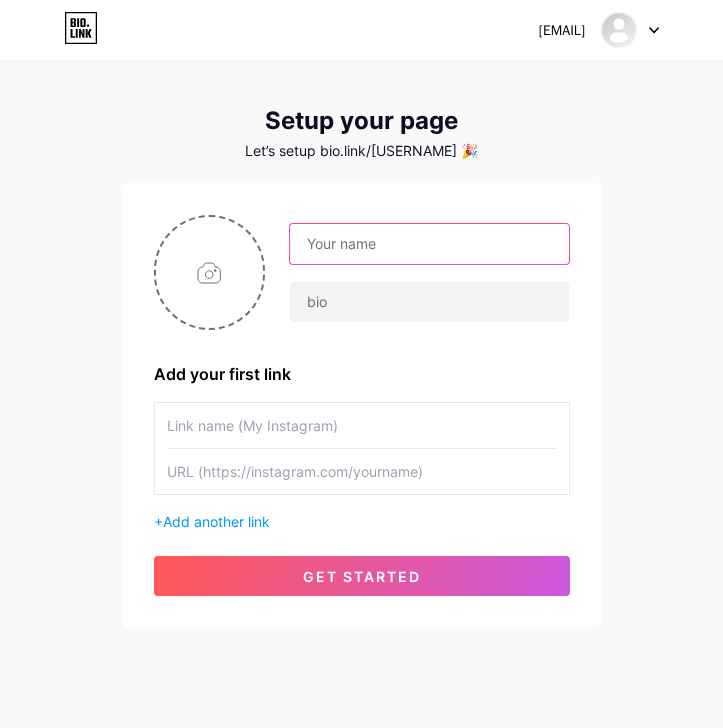 click at bounding box center [429, 244] 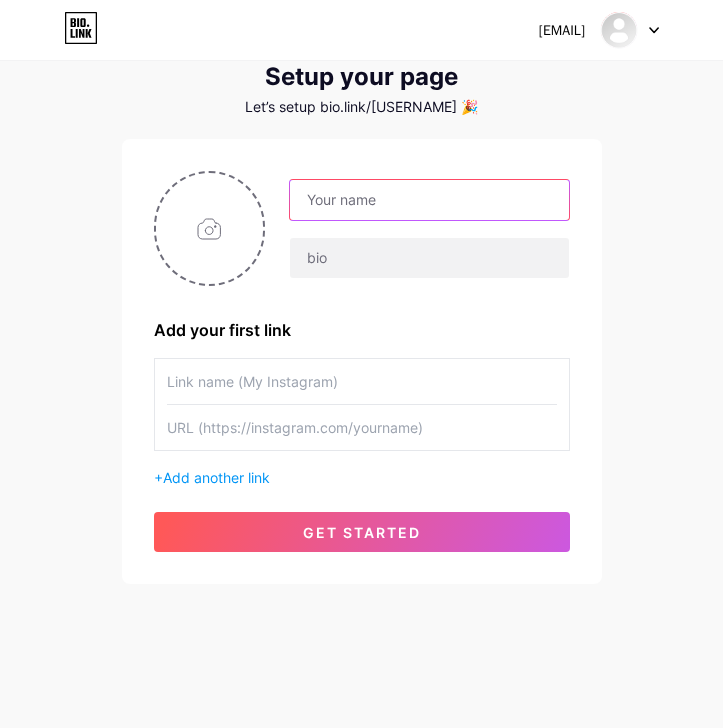 scroll, scrollTop: 65, scrollLeft: 0, axis: vertical 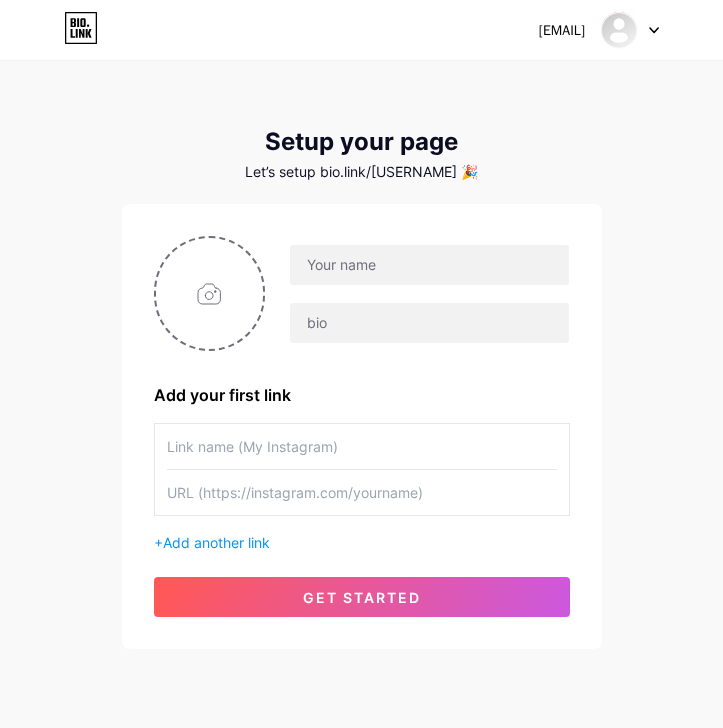 click at bounding box center [654, 30] 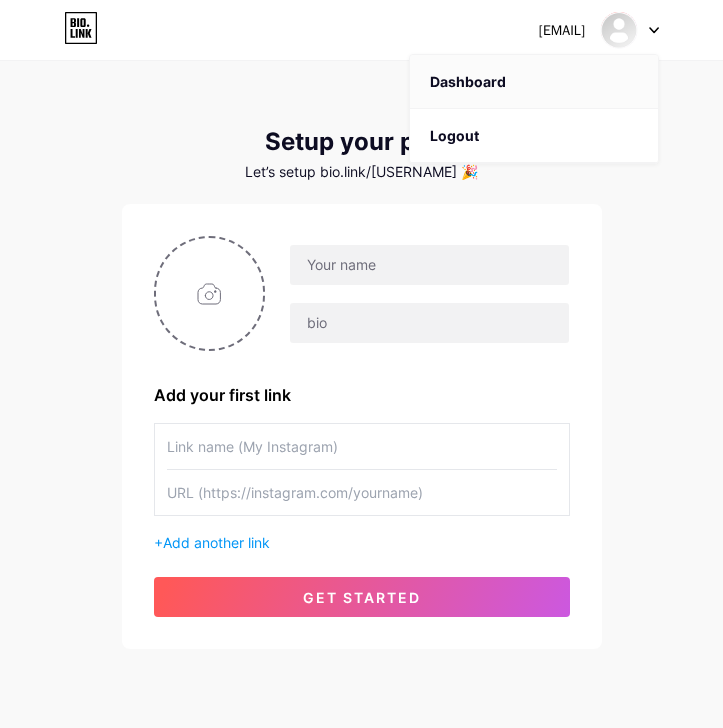 click on "Dashboard" at bounding box center [534, 82] 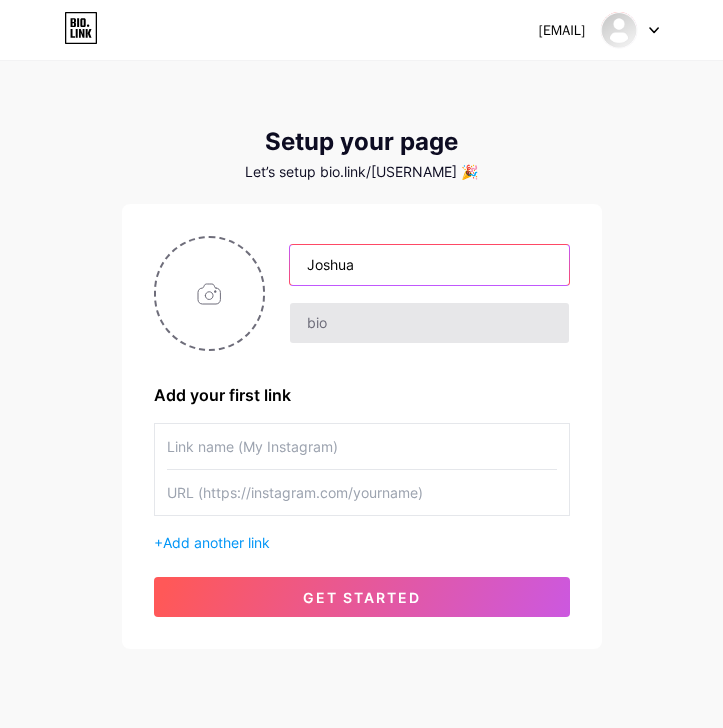 type on "Joshua" 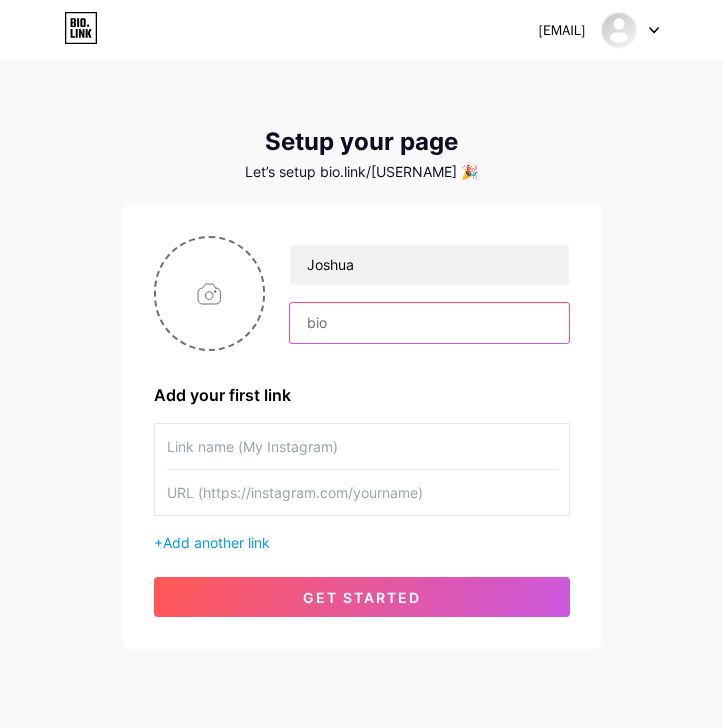 click at bounding box center (429, 323) 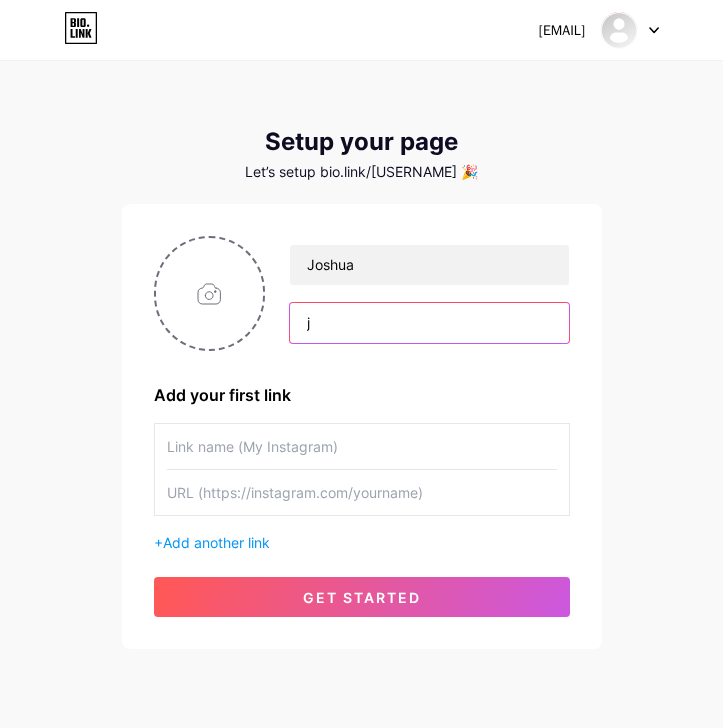 type on "j" 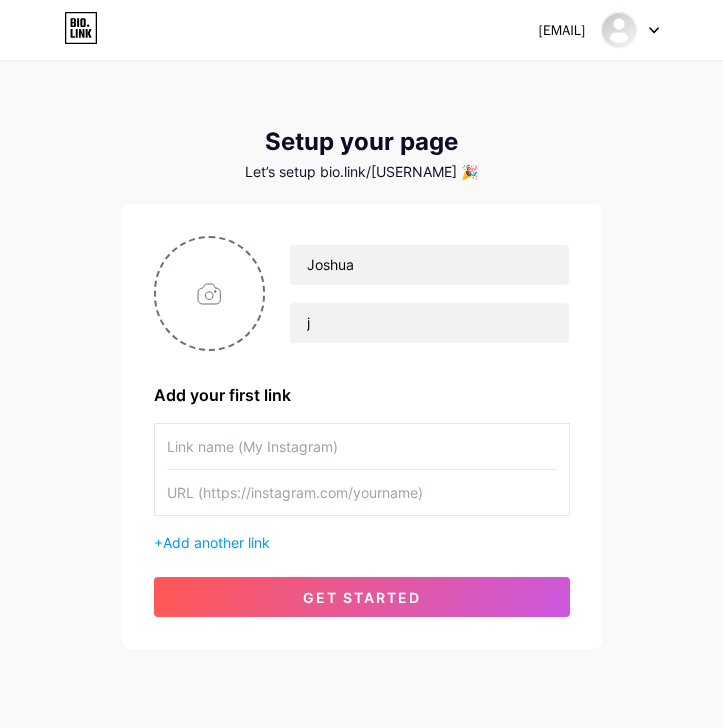 click on "[FIRST] [INITIAL] Add your first link
+  Add another link     get started" at bounding box center (362, 426) 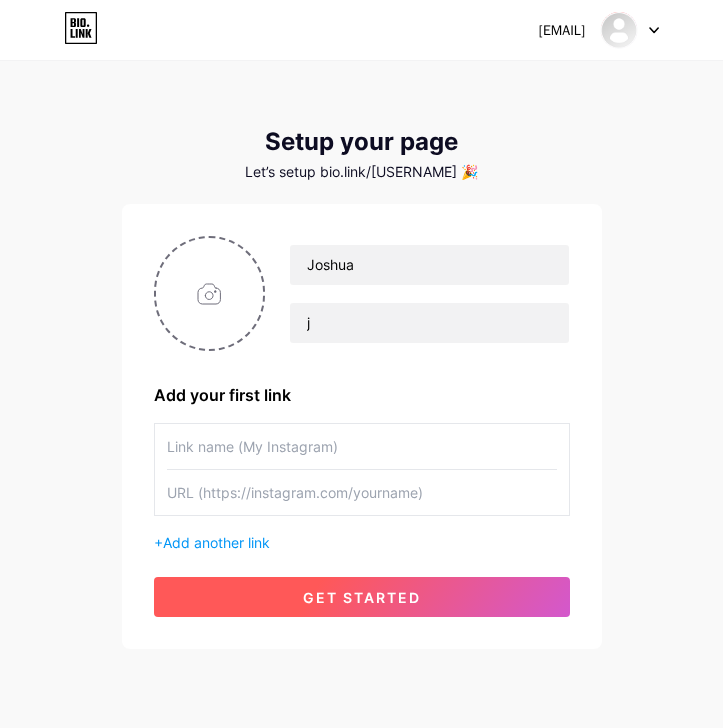click on "get started" at bounding box center [362, 597] 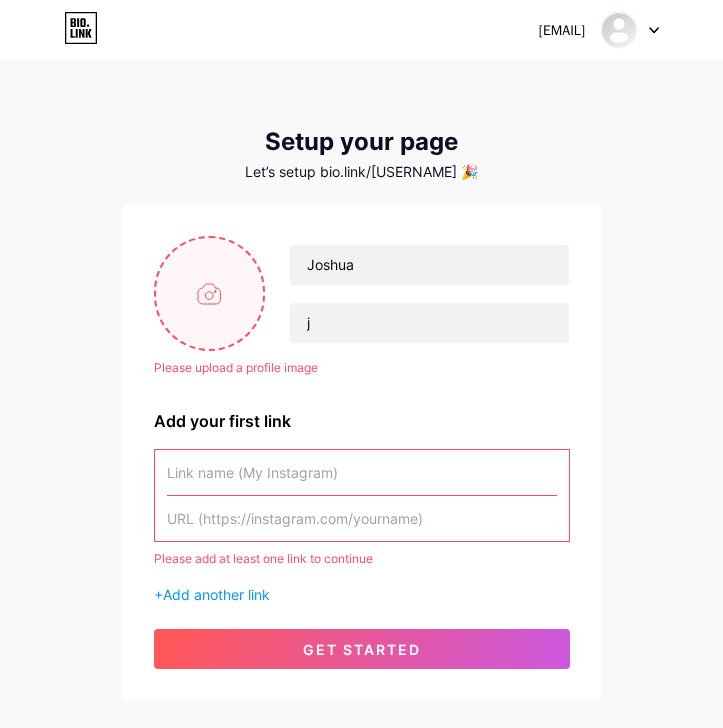 click at bounding box center [210, 293] 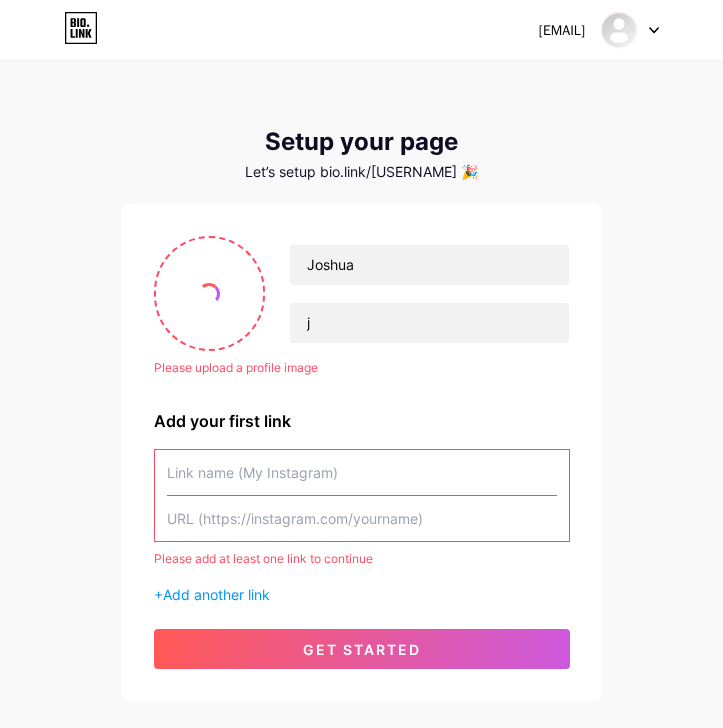 click at bounding box center [362, 472] 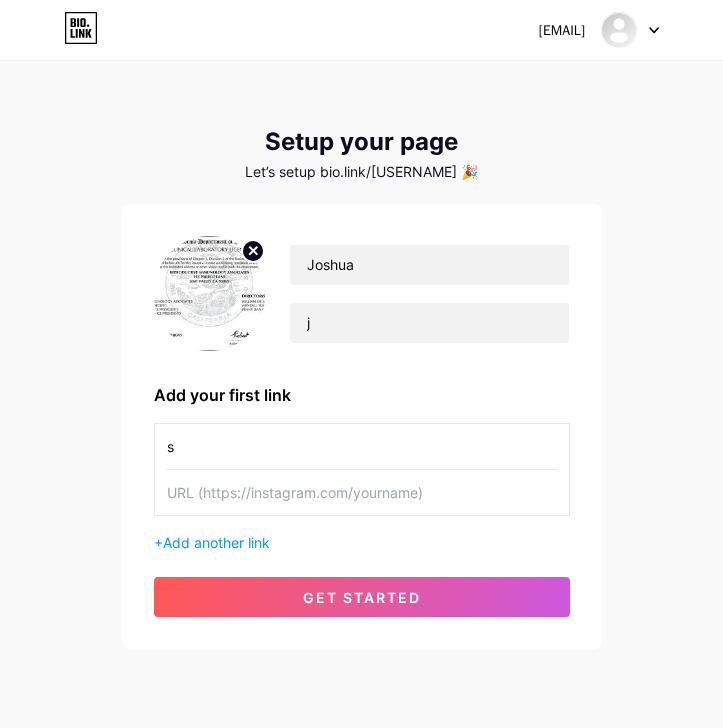 type on "s" 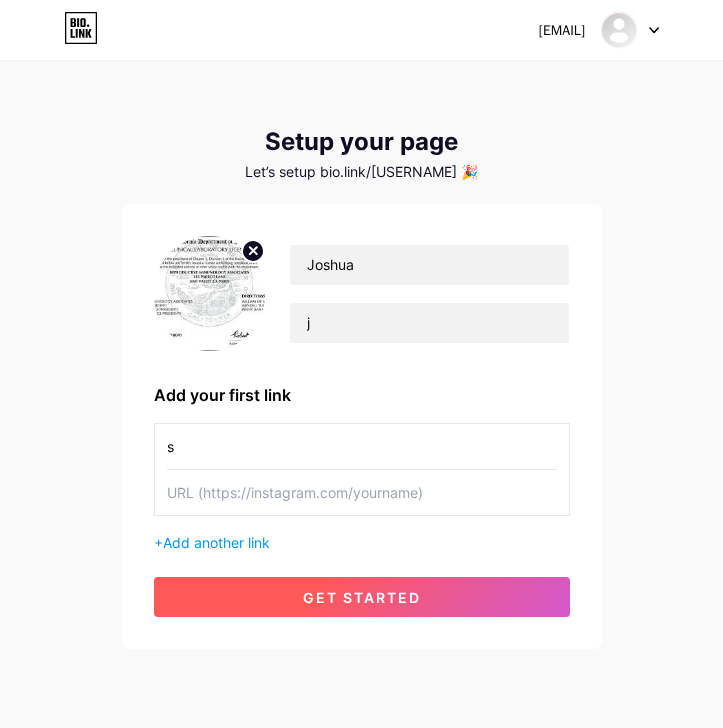 click on "get started" at bounding box center [362, 597] 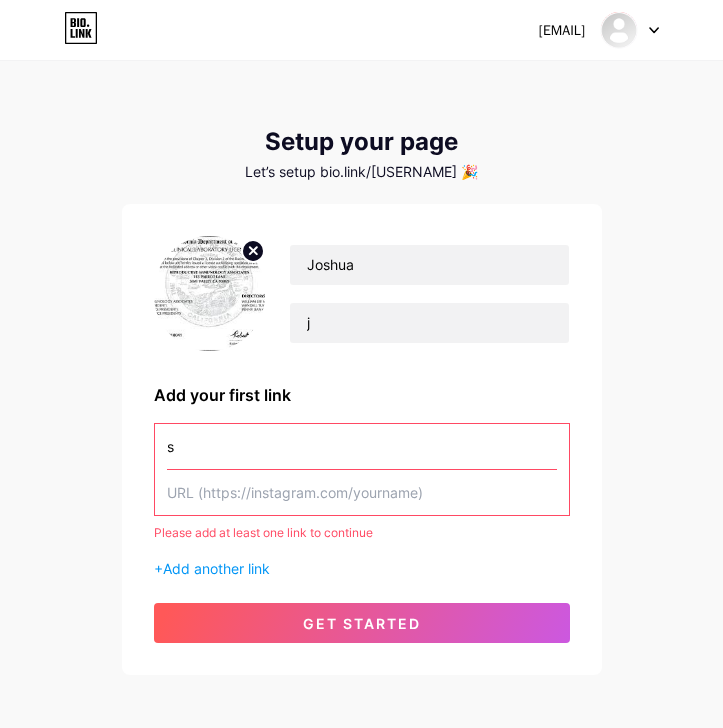 click on "s" at bounding box center (362, 446) 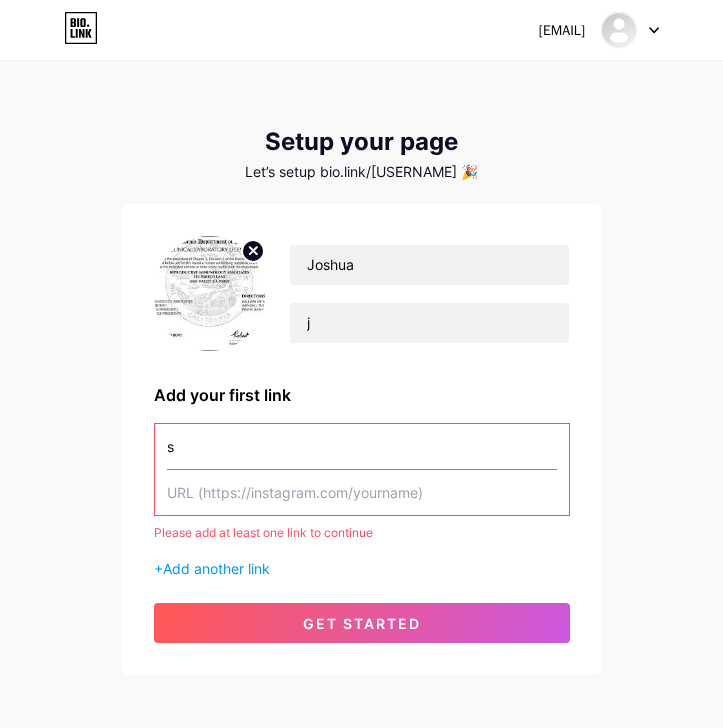 click on "Dashboard     Logout" at bounding box center (361, 30) 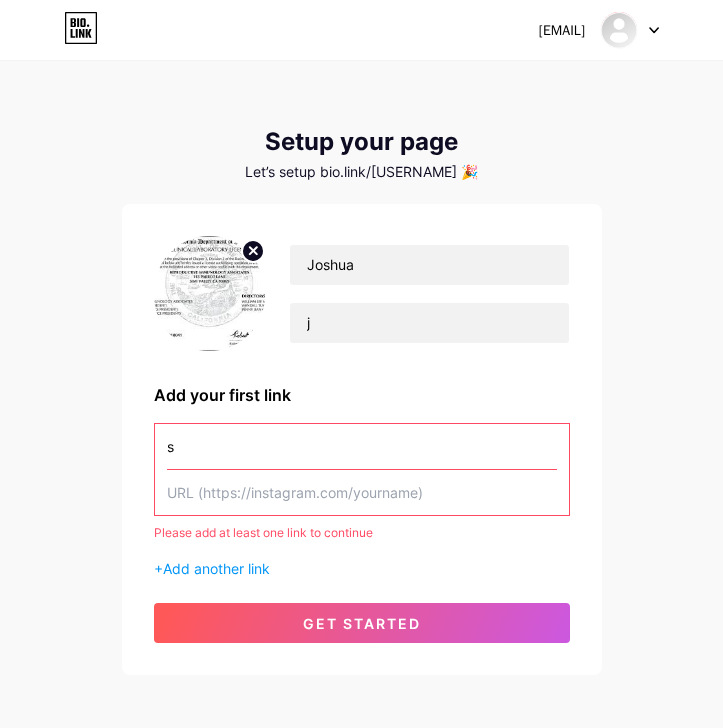 click at bounding box center [362, 446] 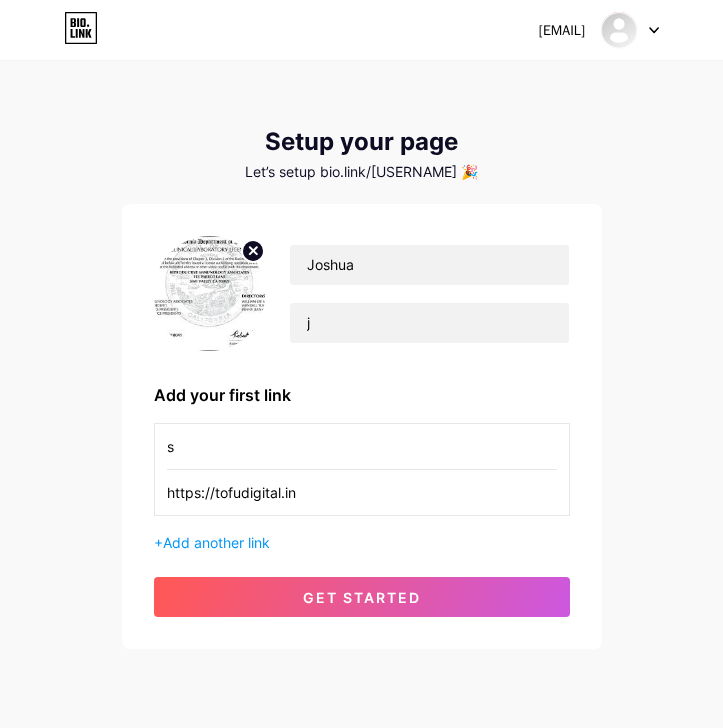 type on "https://tofudigital.in" 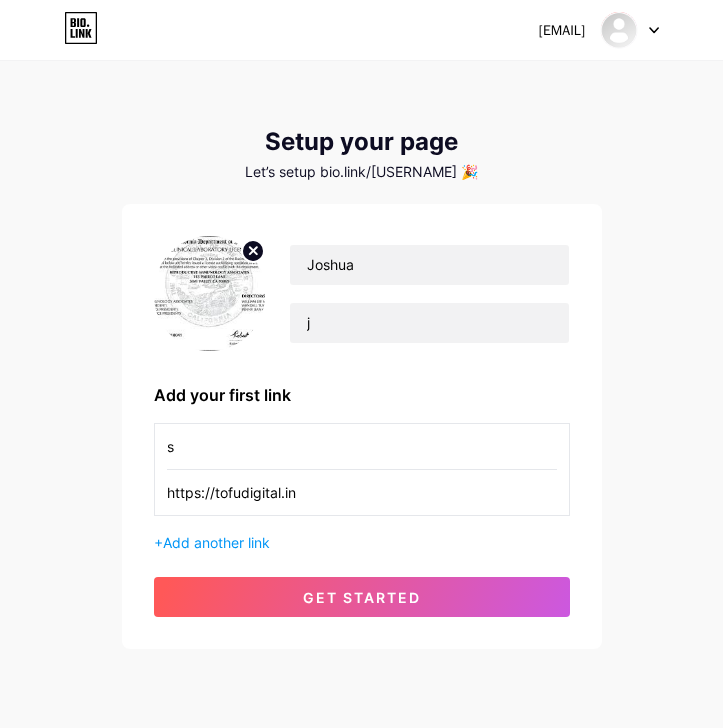 click on "[FIRST] [INITIAL] Add your first link   s   https://tofudigital.in
+  Add another link     get started" at bounding box center (362, 426) 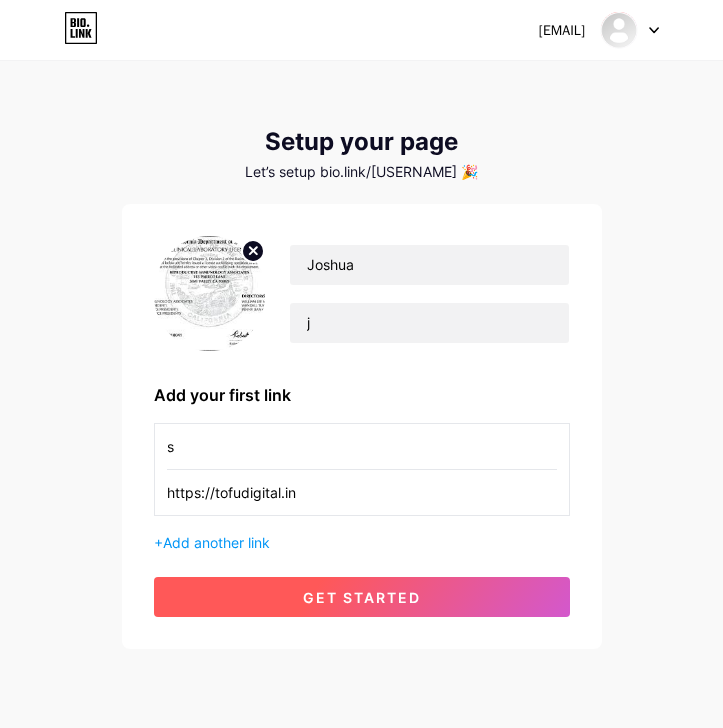 click on "get started" at bounding box center [362, 597] 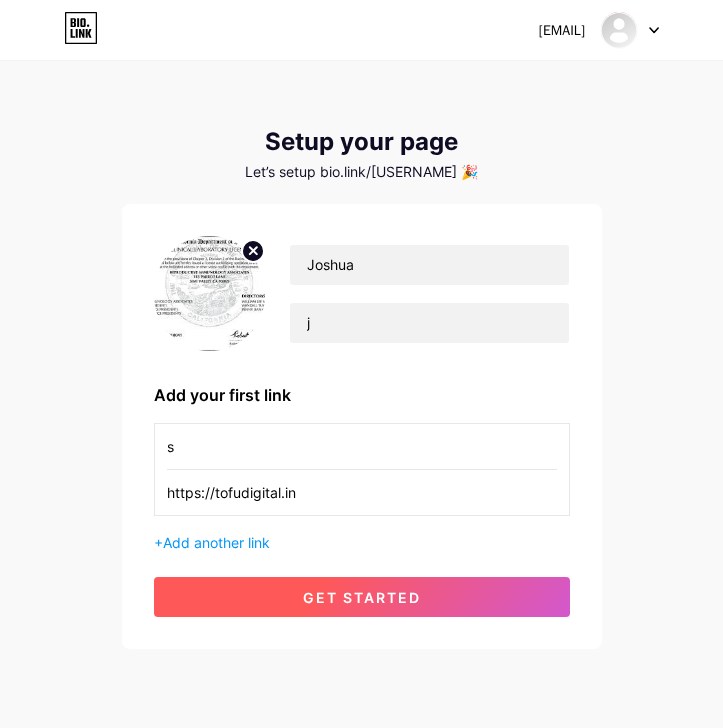 click on "get started" at bounding box center [362, 597] 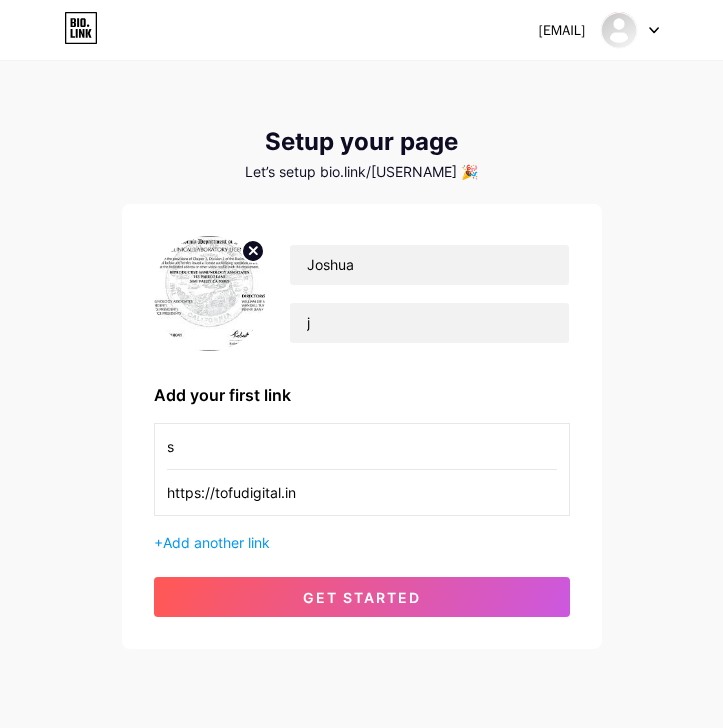 scroll, scrollTop: 0, scrollLeft: 0, axis: both 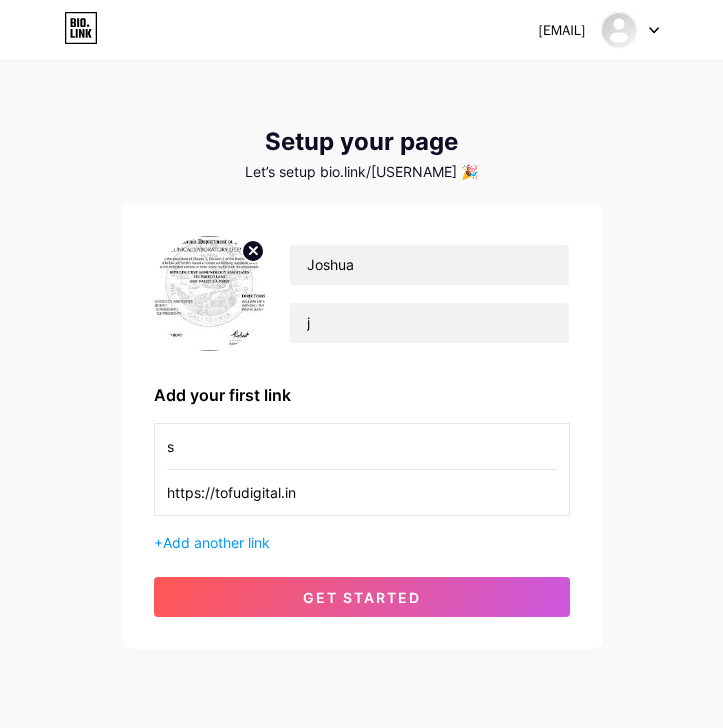 click on "[EMAIL]" at bounding box center [562, 30] 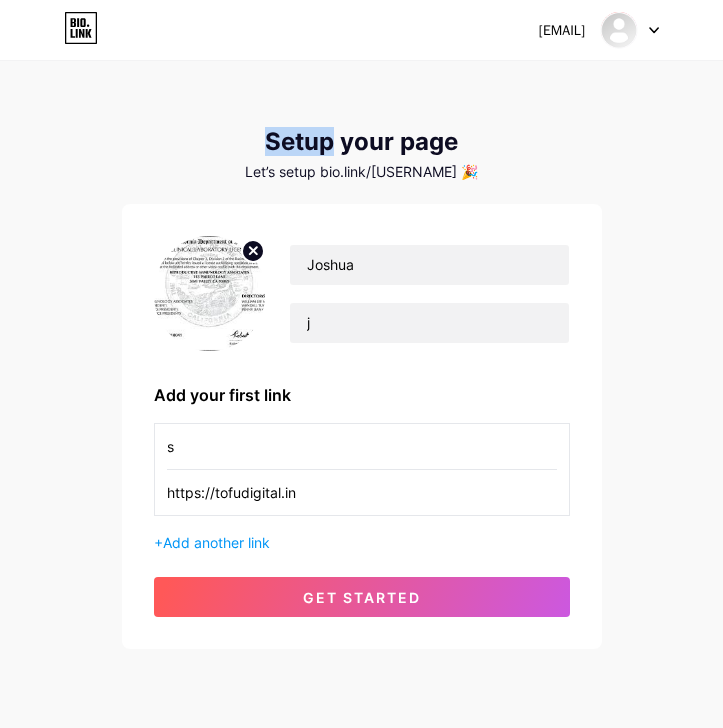 click at bounding box center [630, 30] 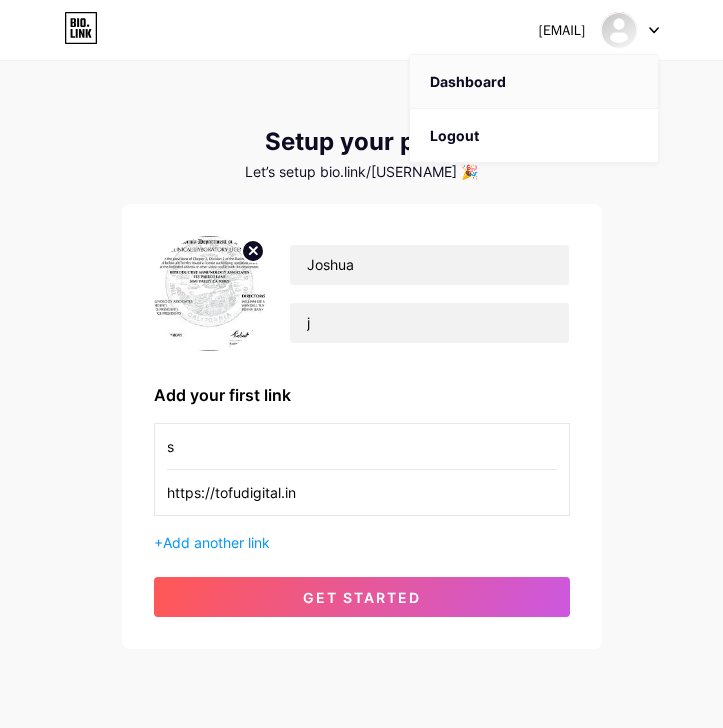 click on "Dashboard" at bounding box center (534, 82) 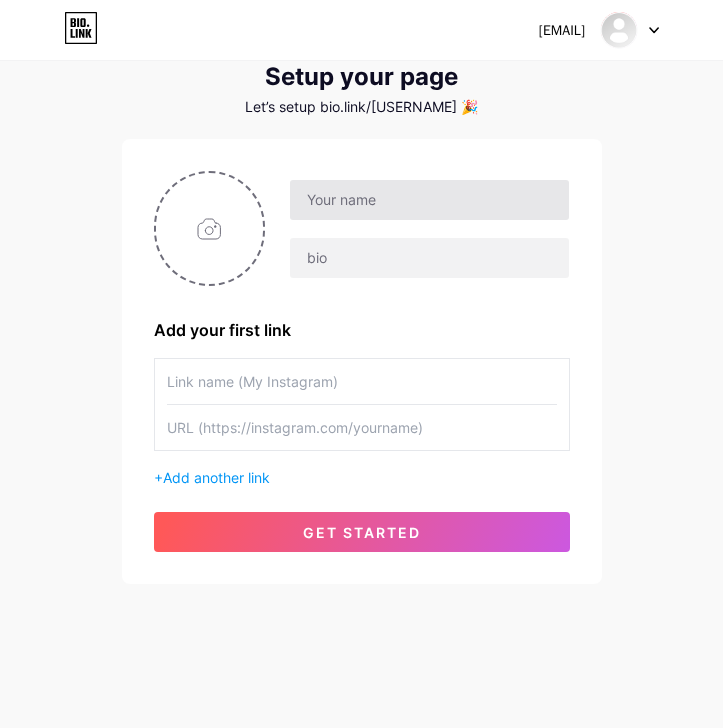 scroll, scrollTop: 65, scrollLeft: 0, axis: vertical 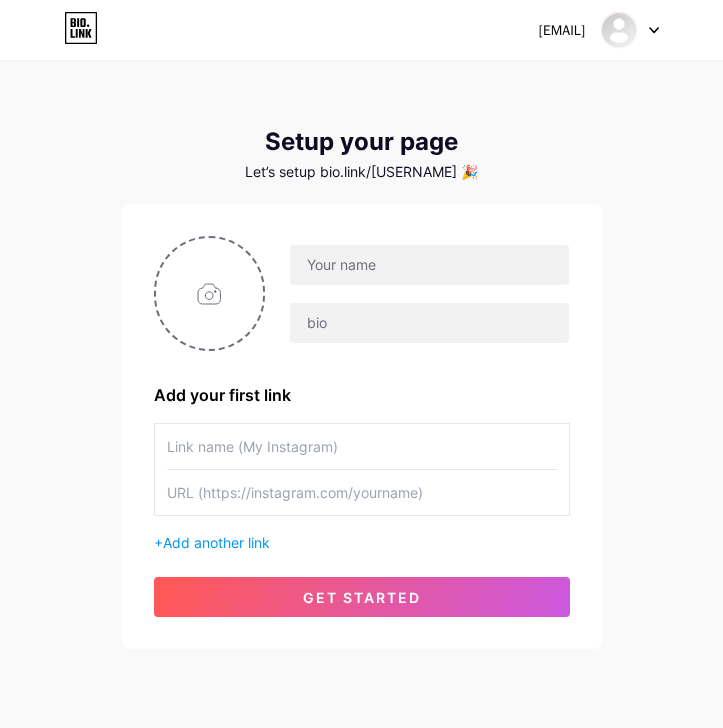 click on "Dashboard     Logout" at bounding box center [361, 30] 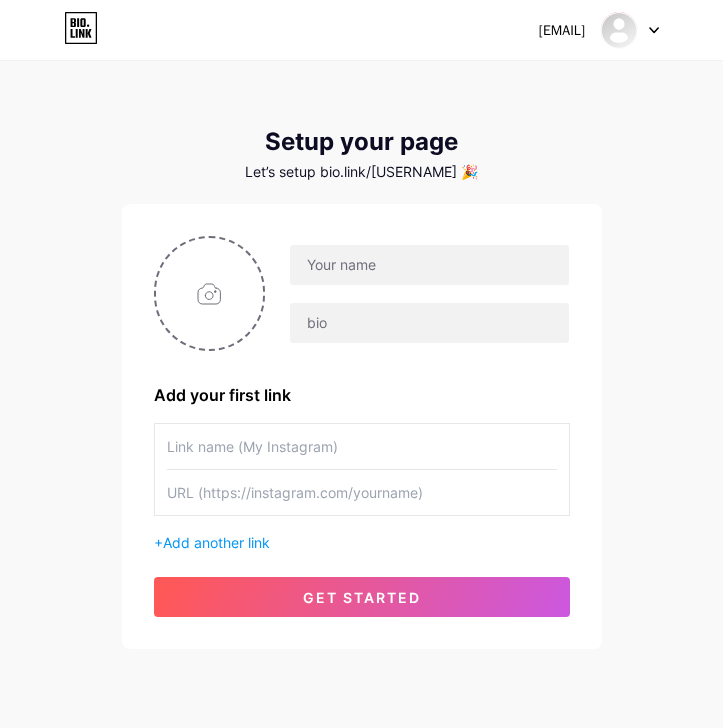 click at bounding box center (630, 30) 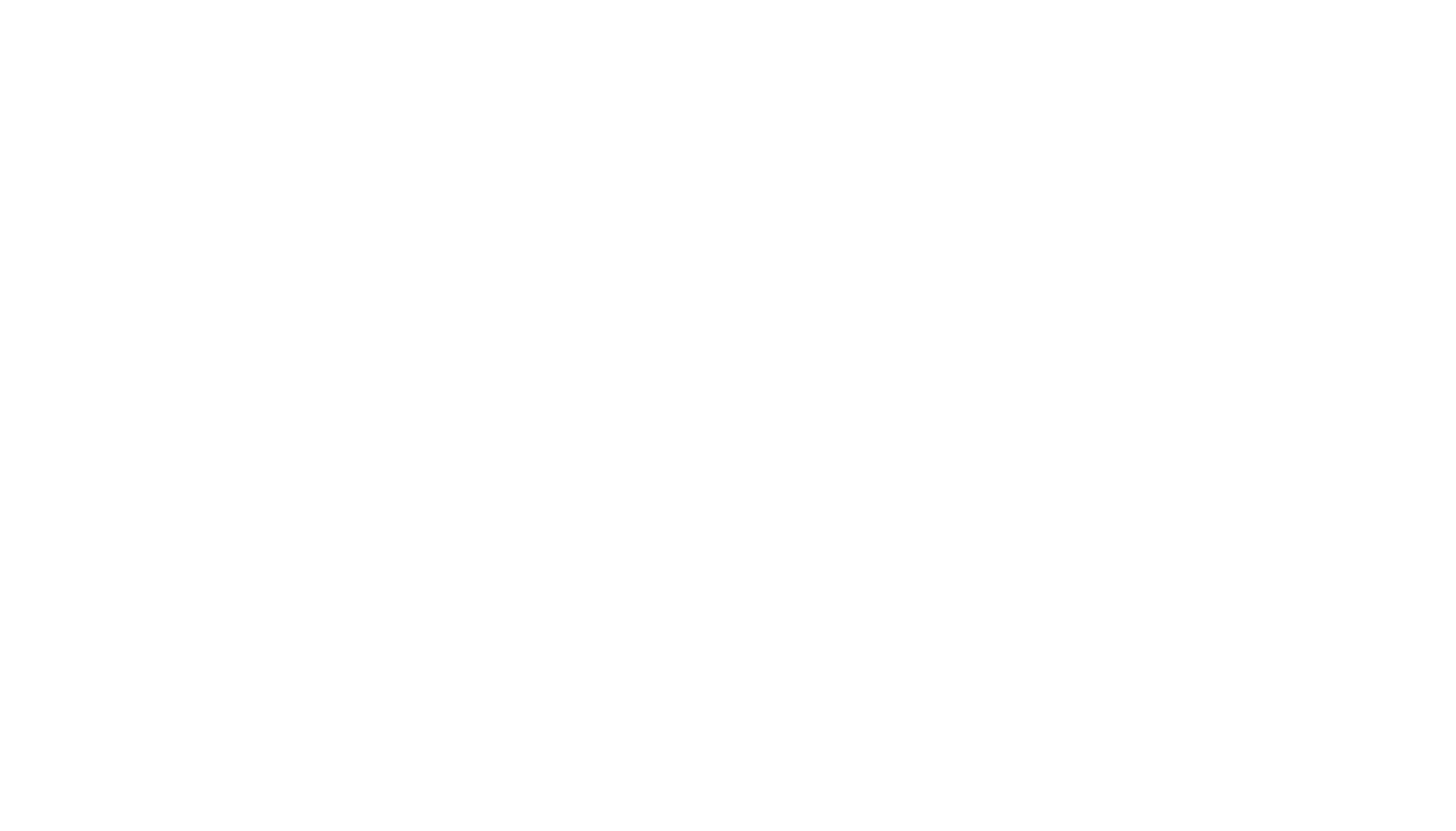 scroll, scrollTop: 0, scrollLeft: 0, axis: both 